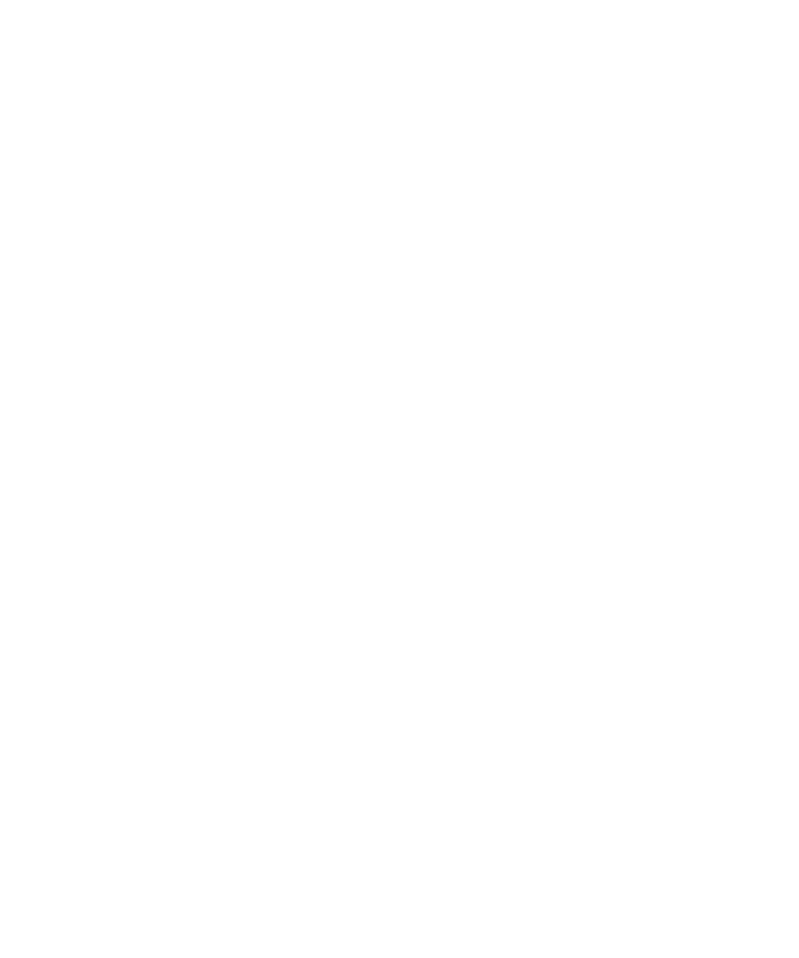 scroll, scrollTop: 0, scrollLeft: 0, axis: both 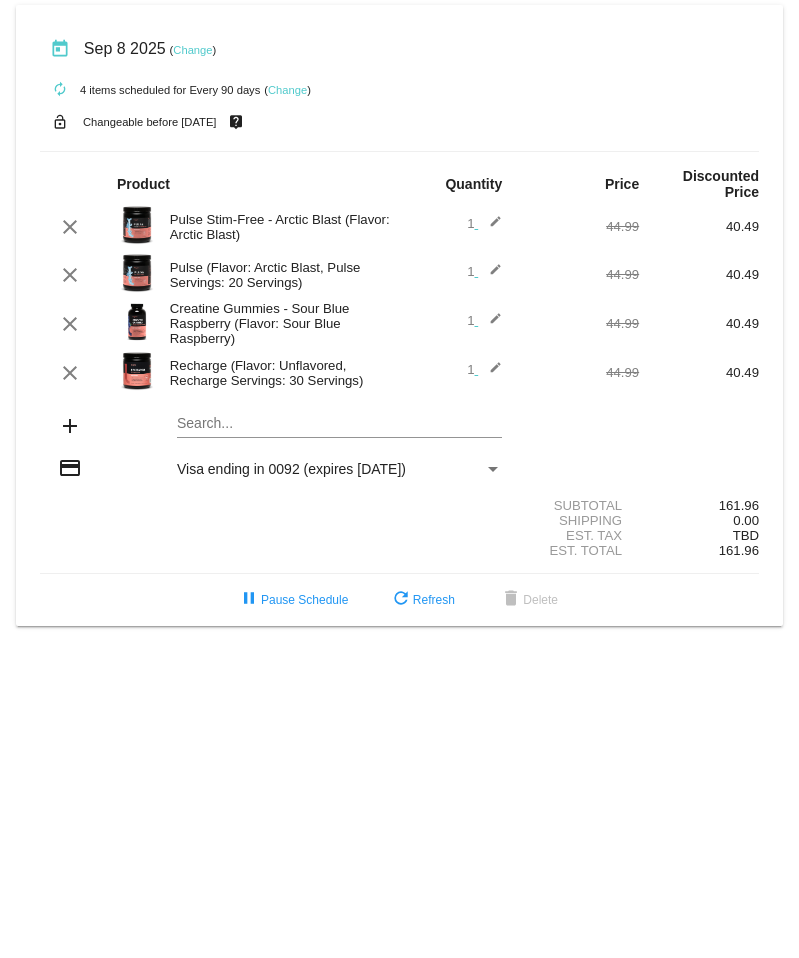 click 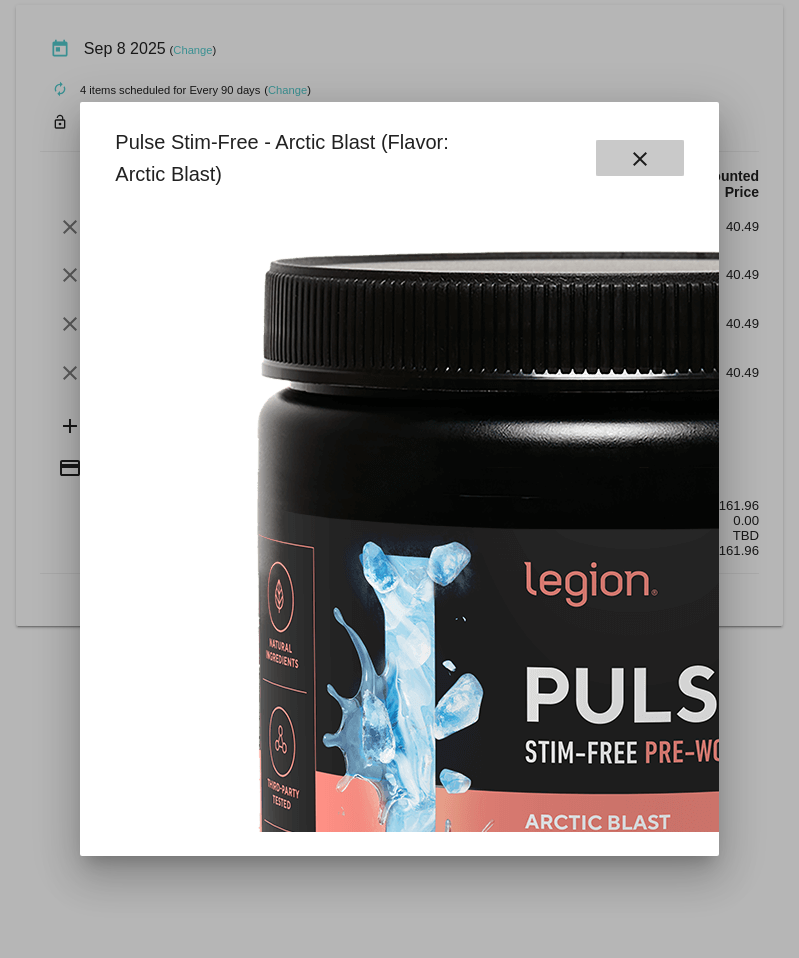 click on "close" at bounding box center (640, 158) 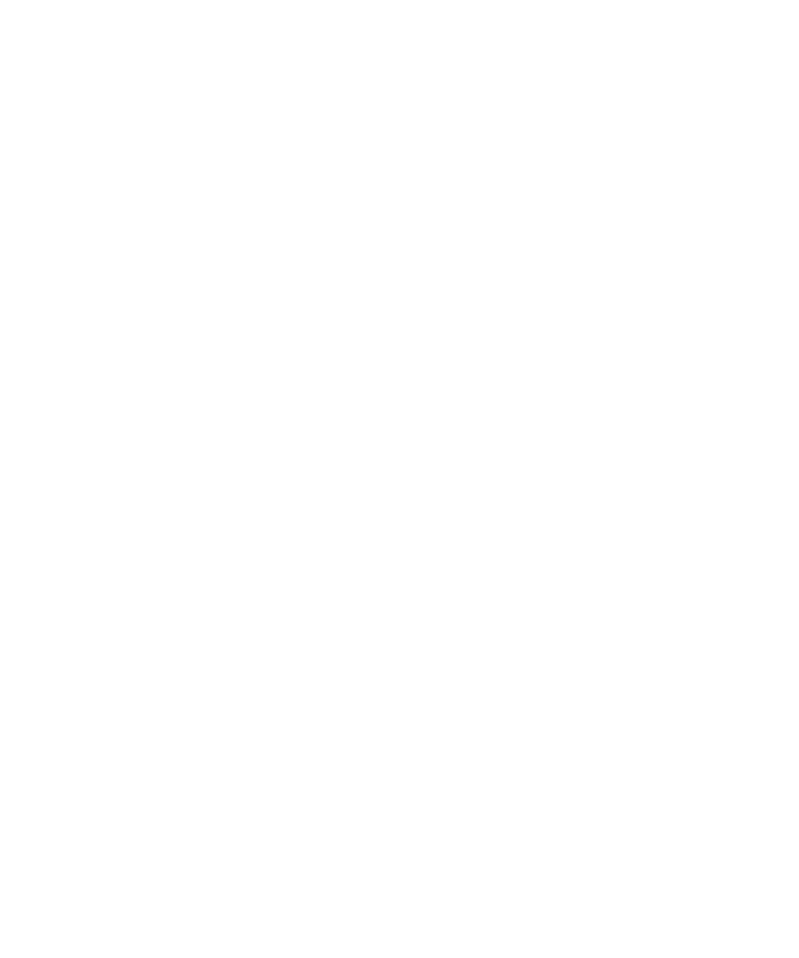 scroll, scrollTop: 0, scrollLeft: 0, axis: both 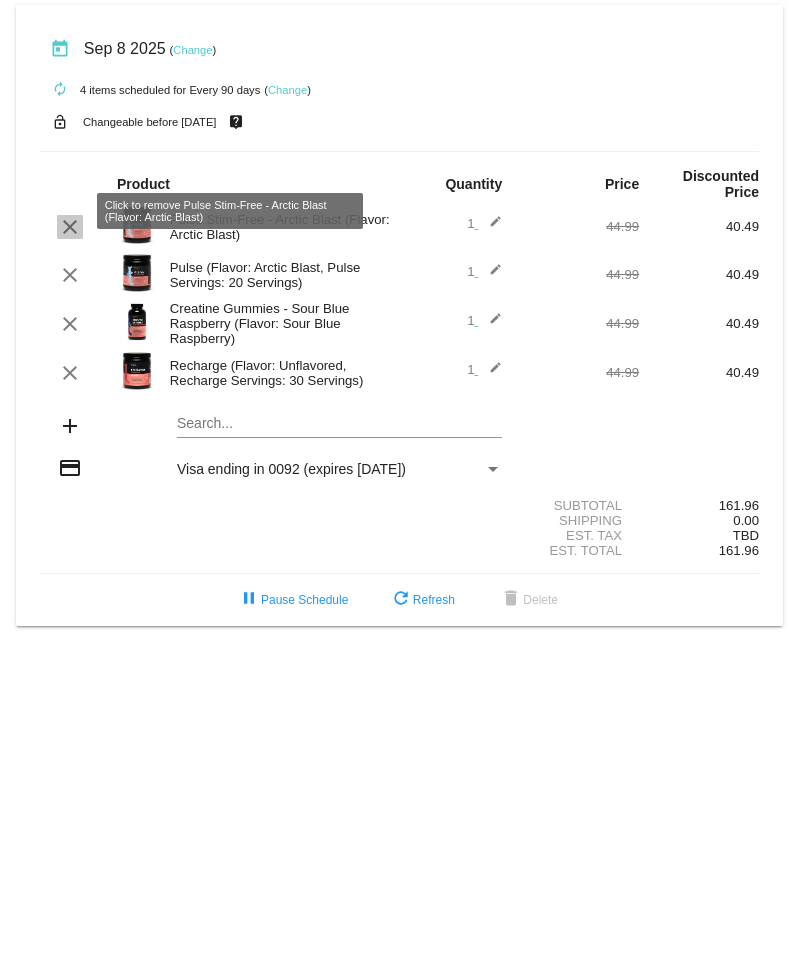 click on "clear" 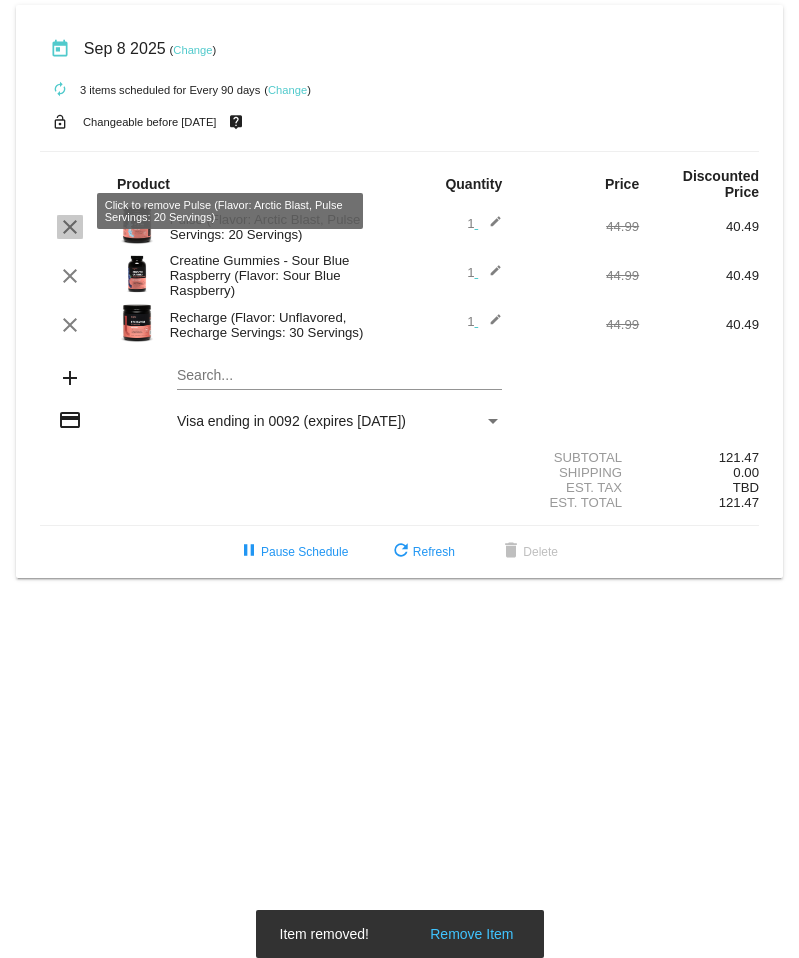click on "clear" 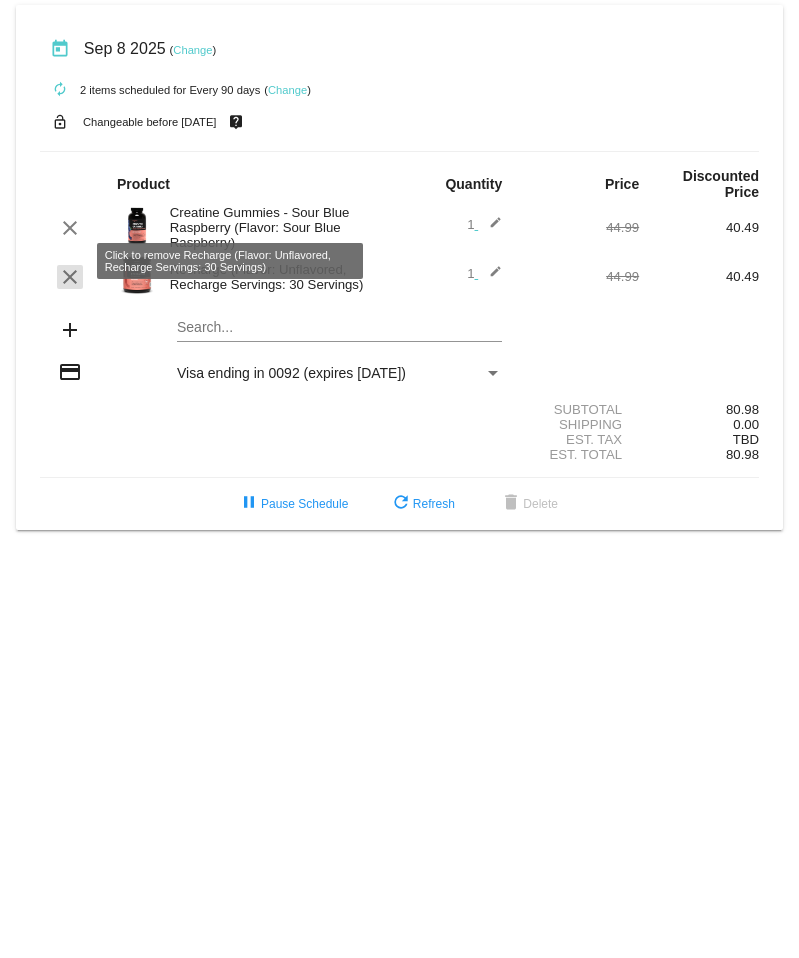 click on "clear" 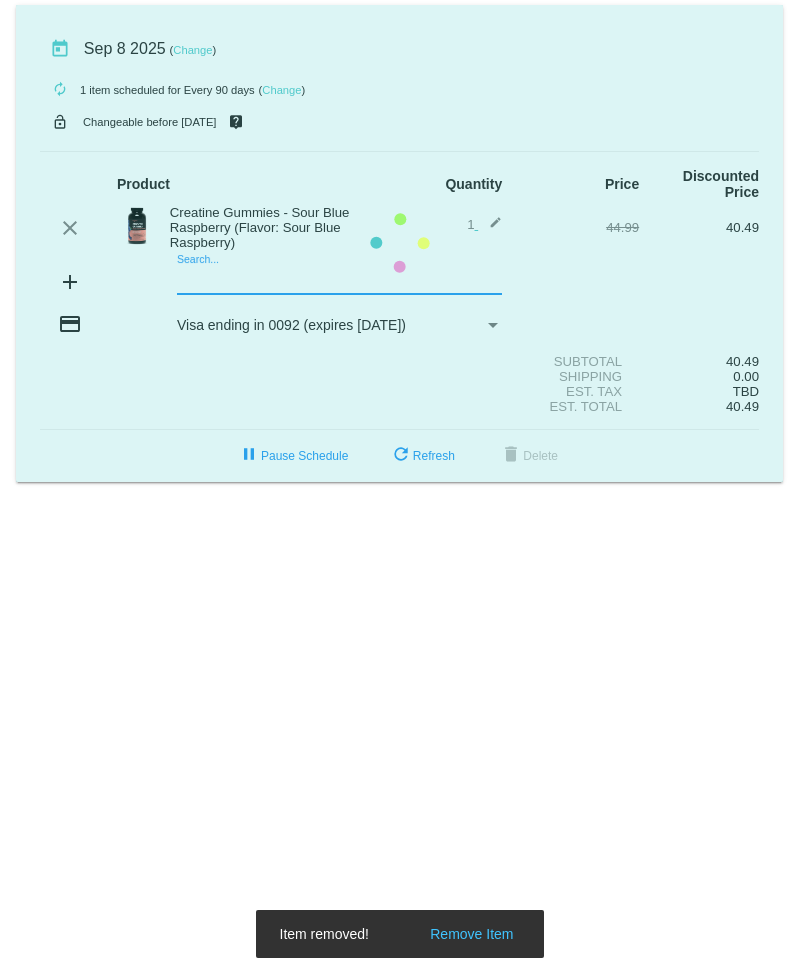 click on "today
Sep 8 2025
( Change )
autorenew
1
item
scheduled for Every 90 days
( Change )
lock_open
Changeable before 9/5/2025
live_help
Product
Quantity
Price
Discounted Price
clear" 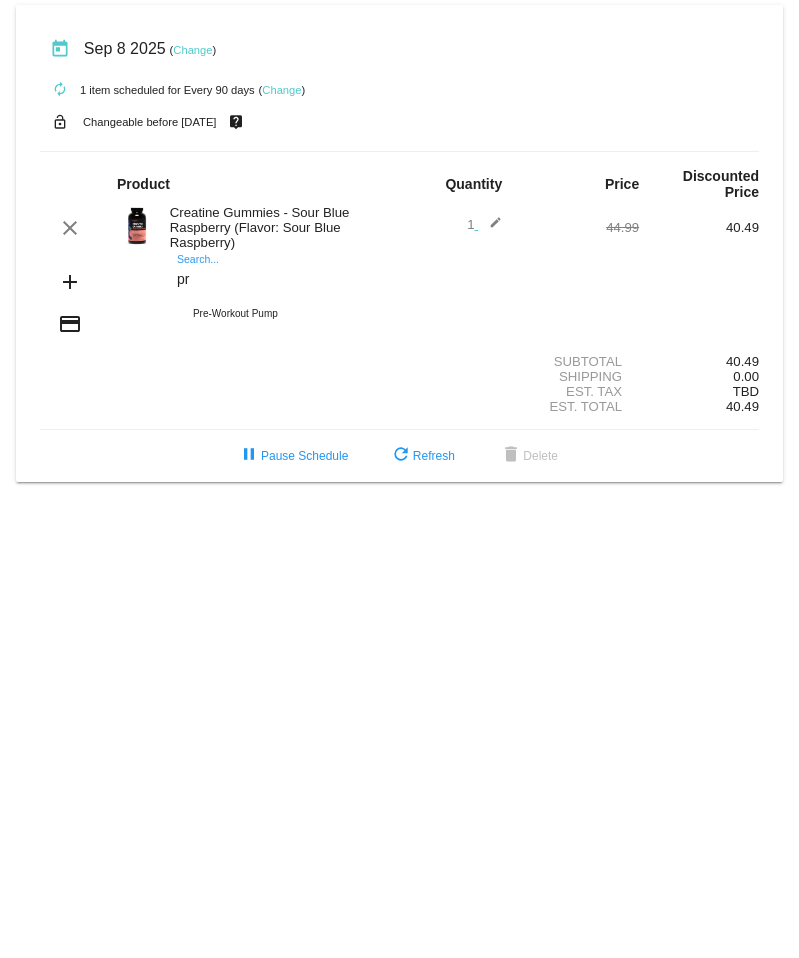 type on "p" 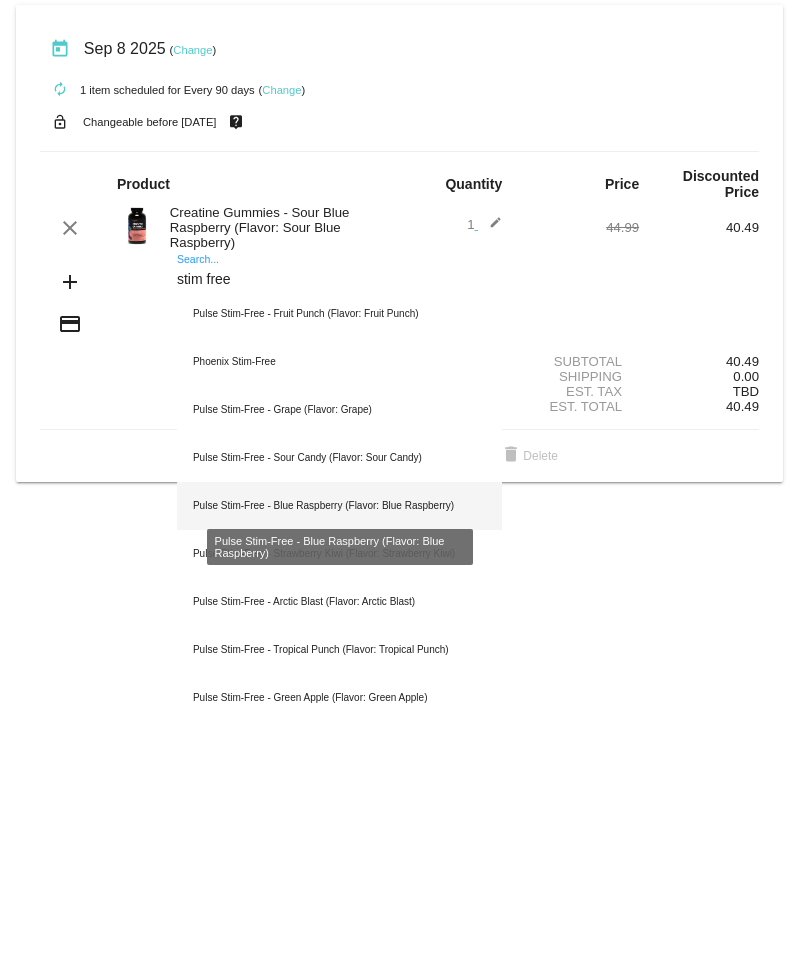 type on "stim free" 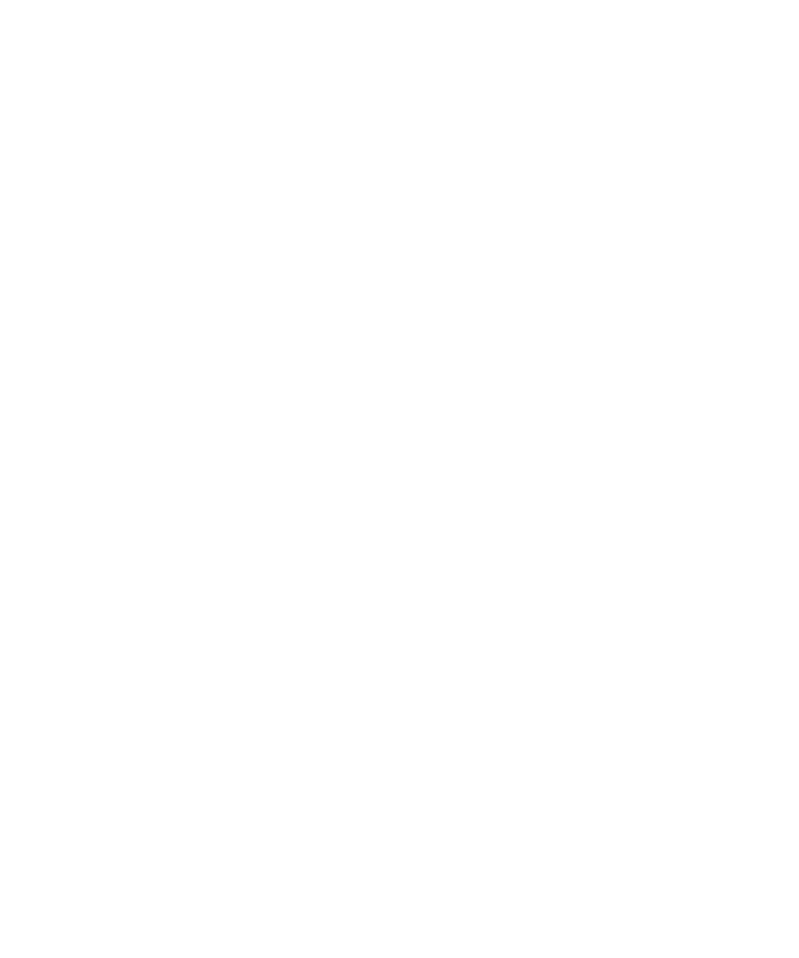 scroll, scrollTop: 0, scrollLeft: 0, axis: both 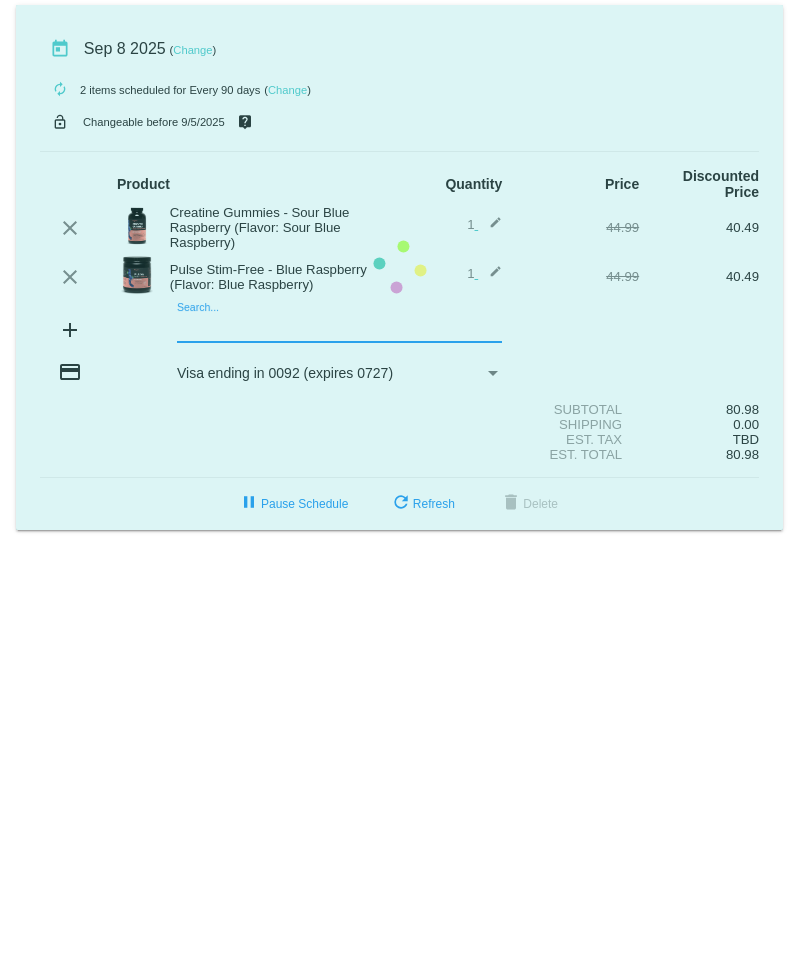 click on "today
Sep 8 2025
( Change )
autorenew
2
items
scheduled for Every 90 days
( Change )
lock_open
Changeable before 9/5/2025
live_help
Product
Quantity
Price
Discounted Price
clear" 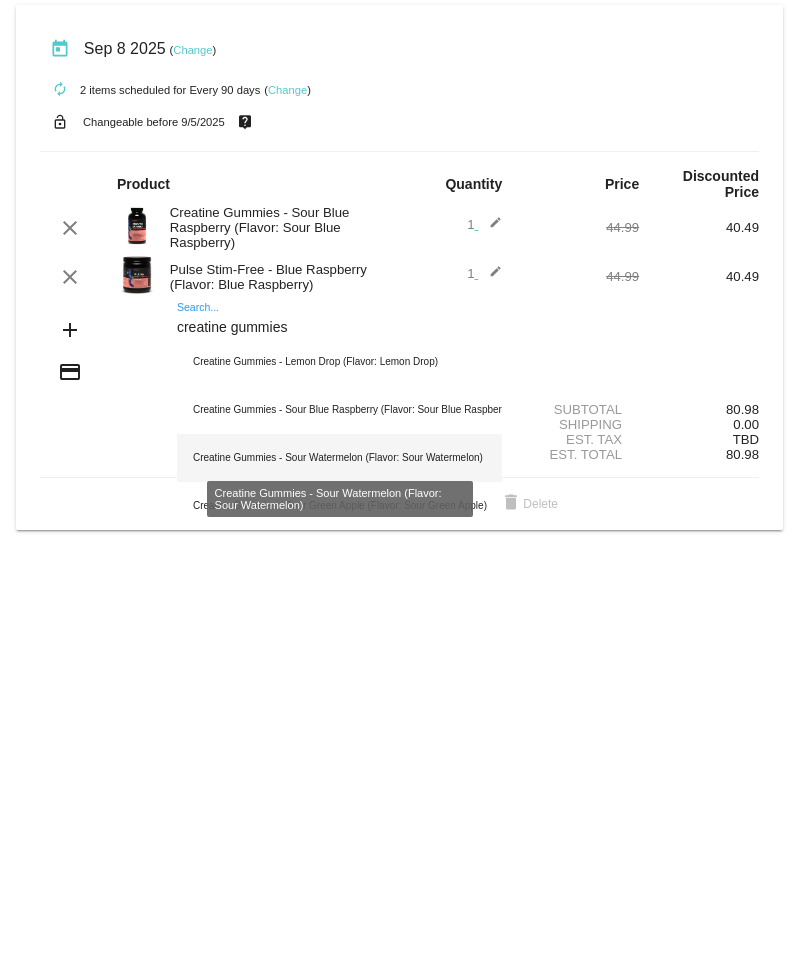 type on "creatine gummies" 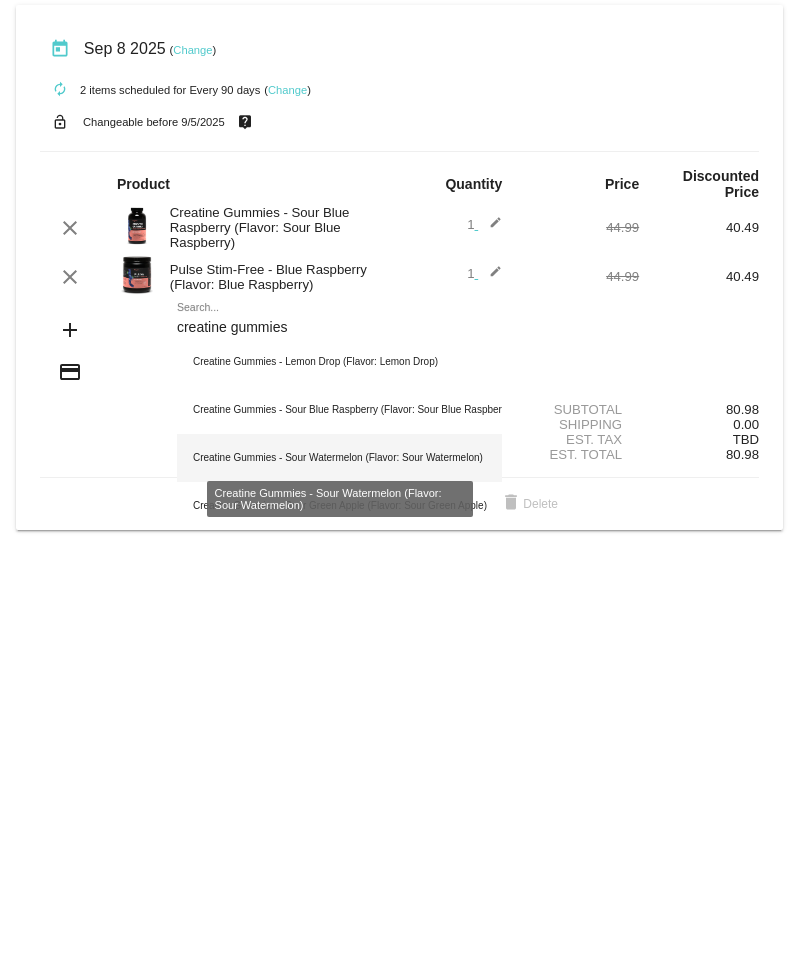 click on "Creatine Gummies - Sour Watermelon (Flavor: Sour Watermelon)" 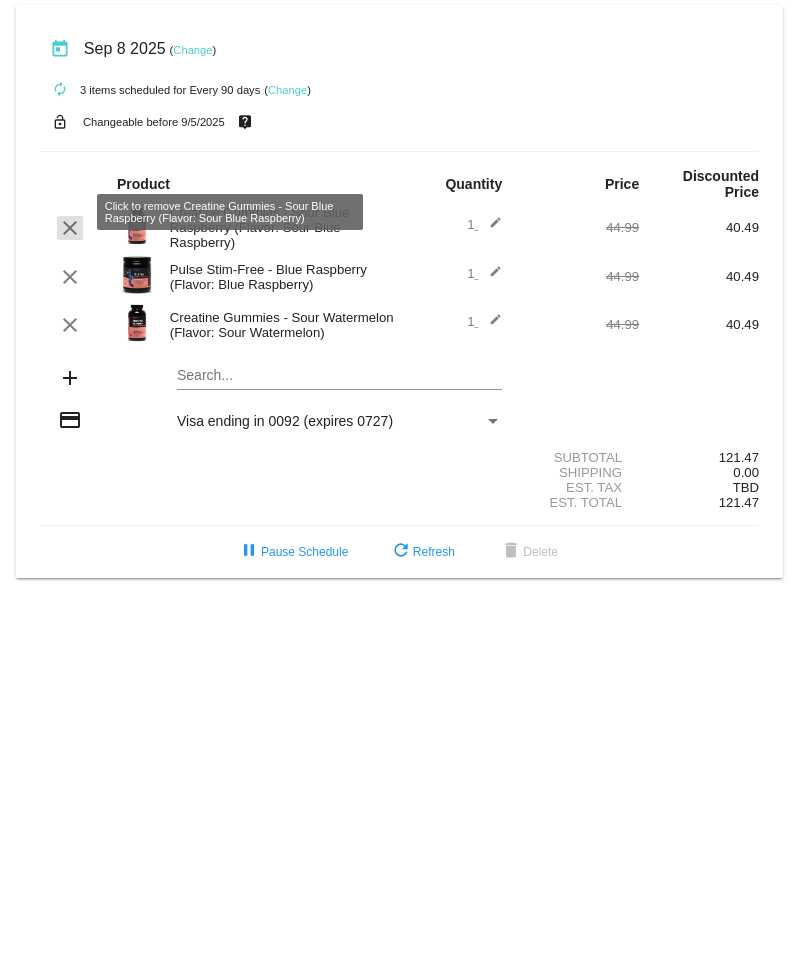 click on "clear" 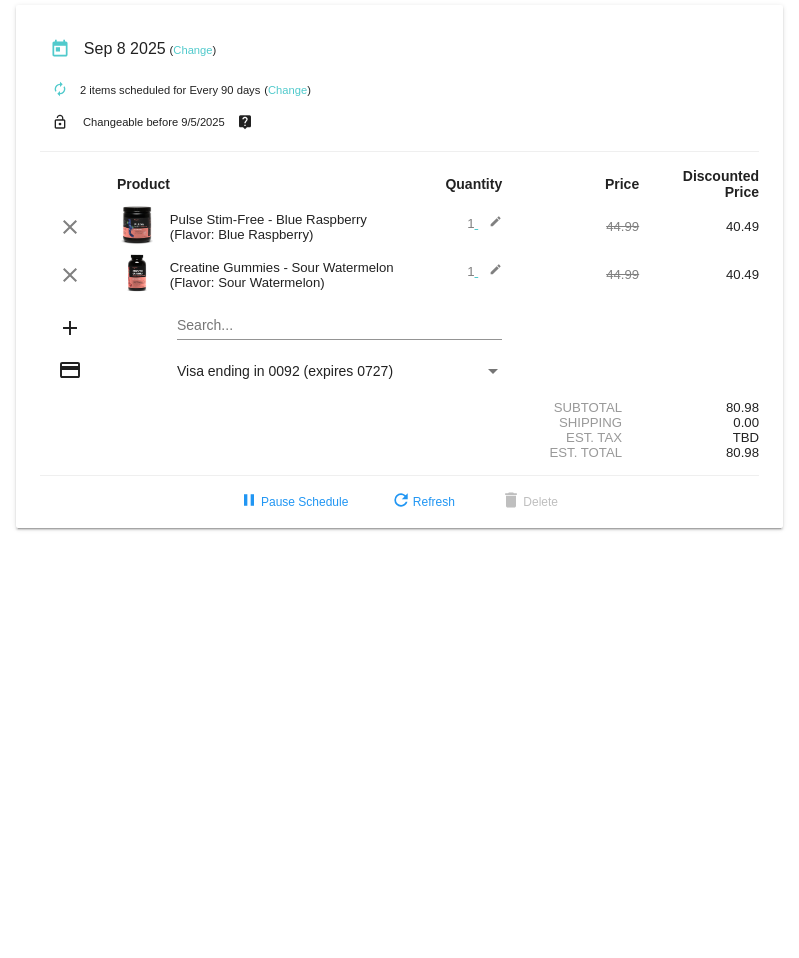 click on "edit" 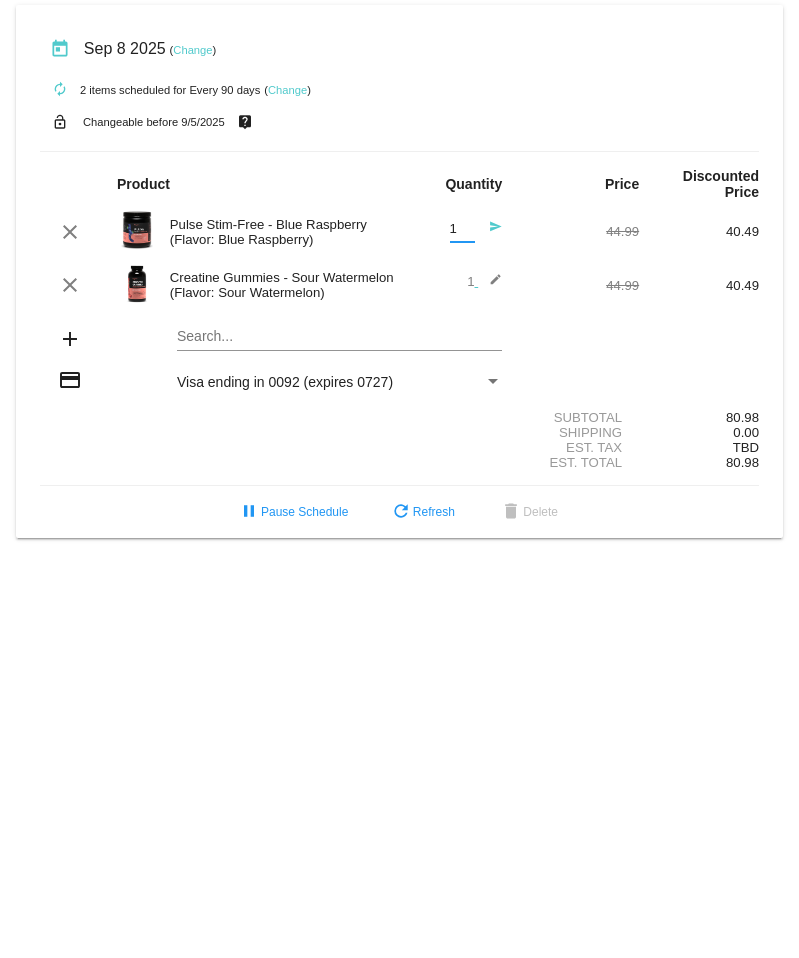 click on "1" at bounding box center [462, 229] 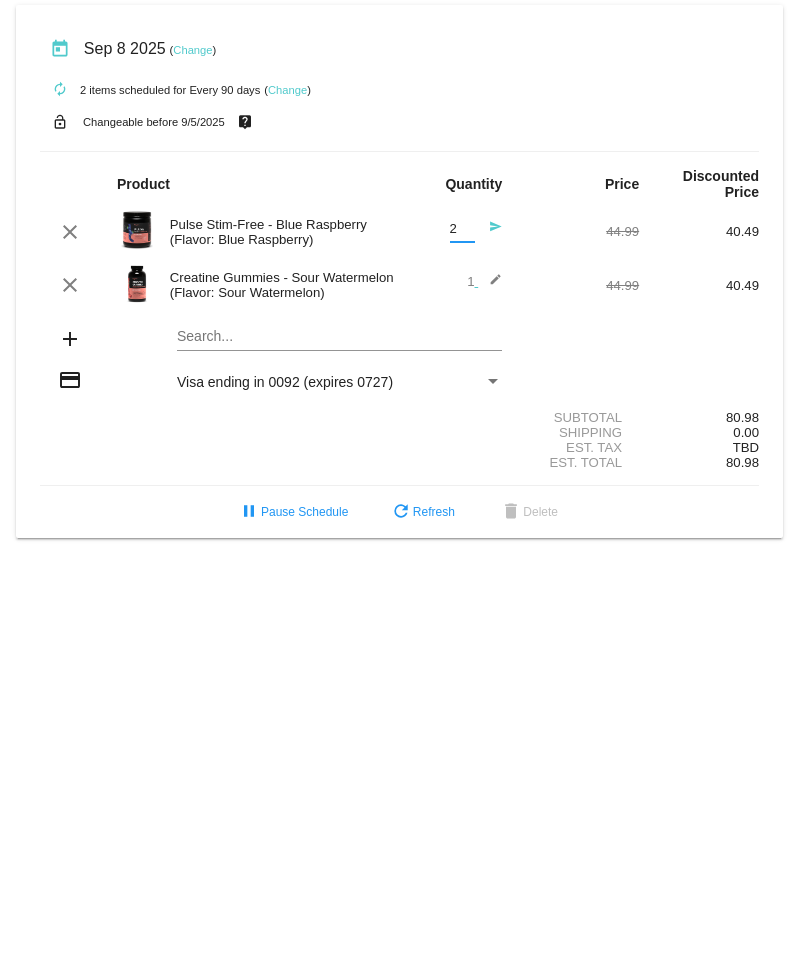 type on "2" 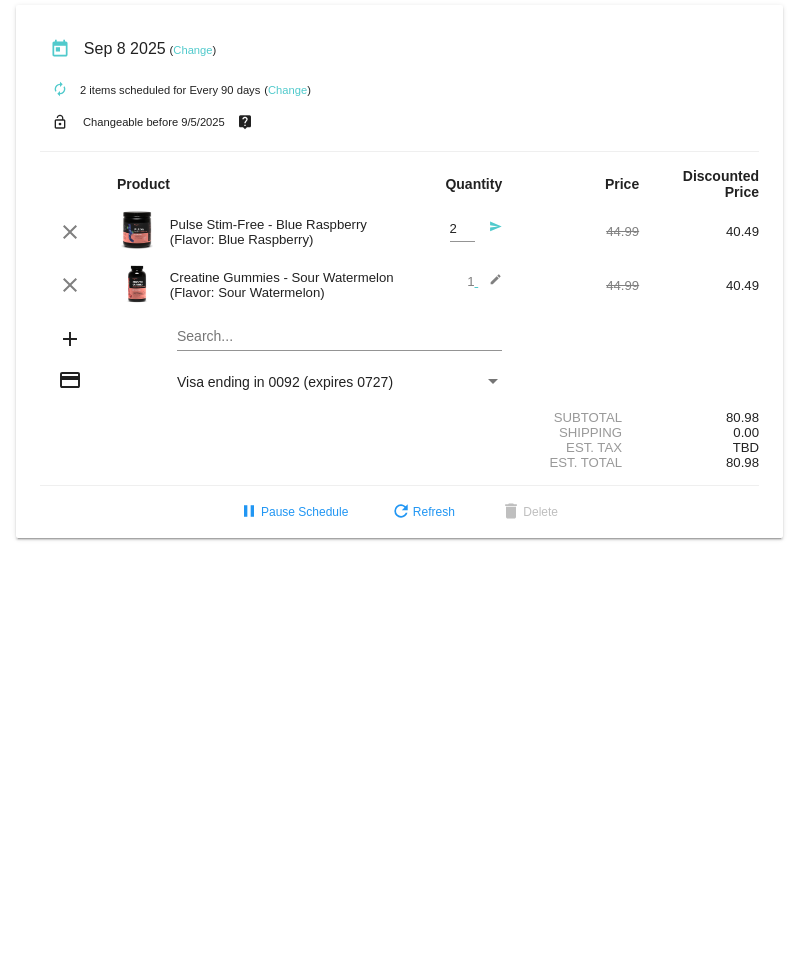 click on "Change" 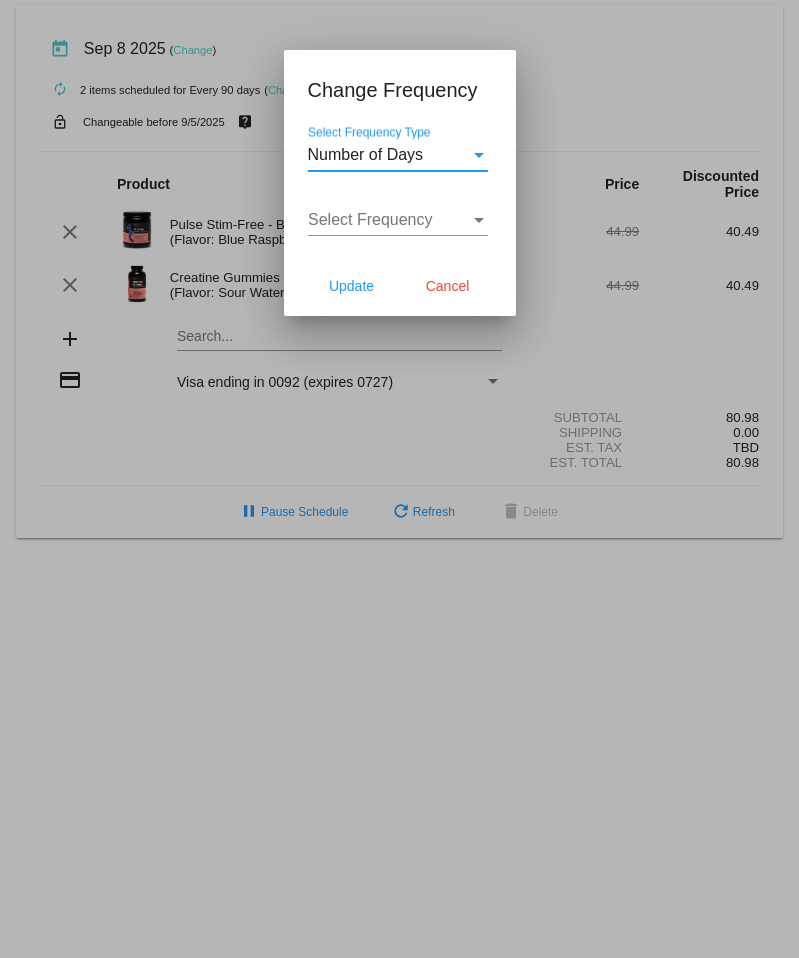 click at bounding box center [479, 155] 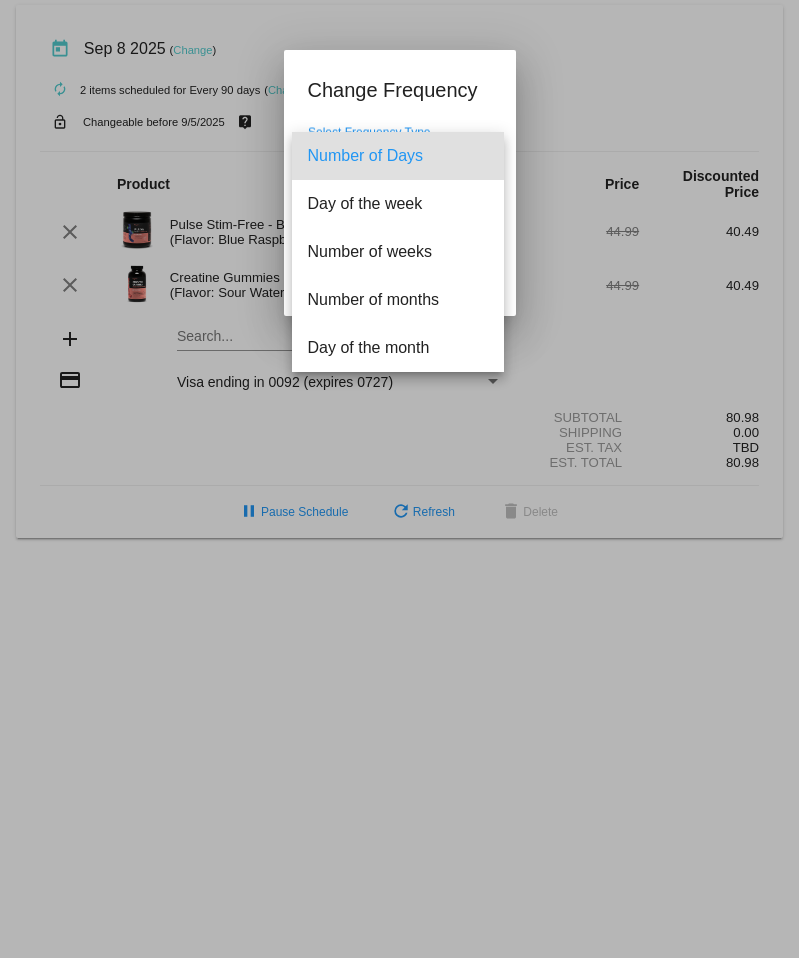 click at bounding box center [399, 479] 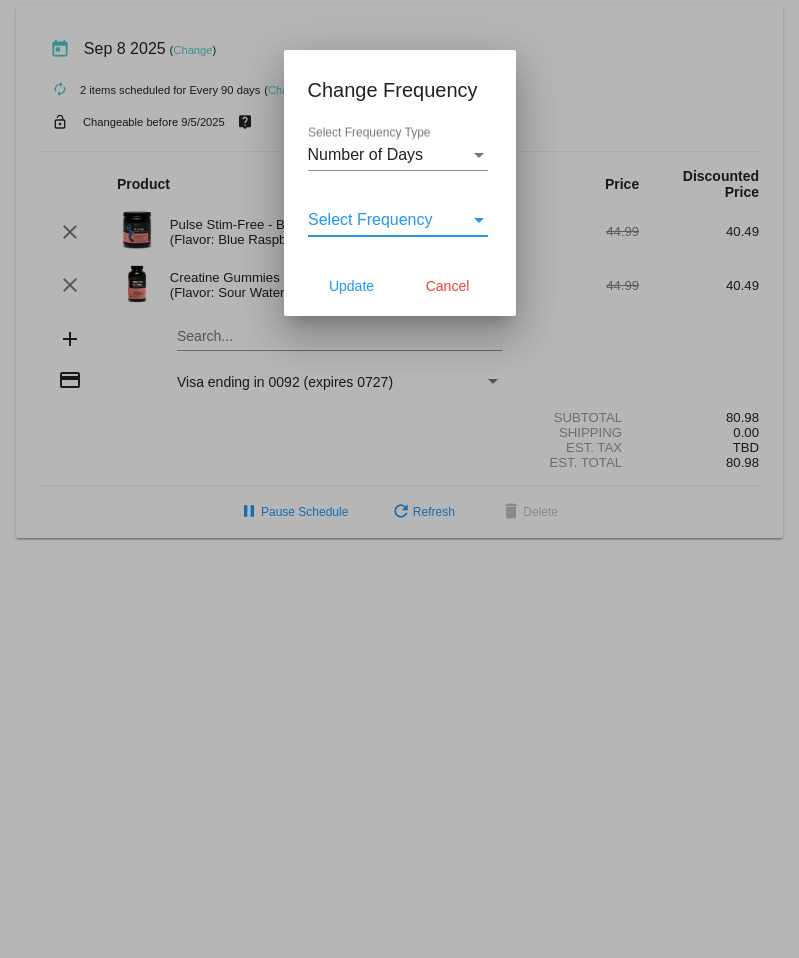 click on "Select Frequency" at bounding box center (389, 220) 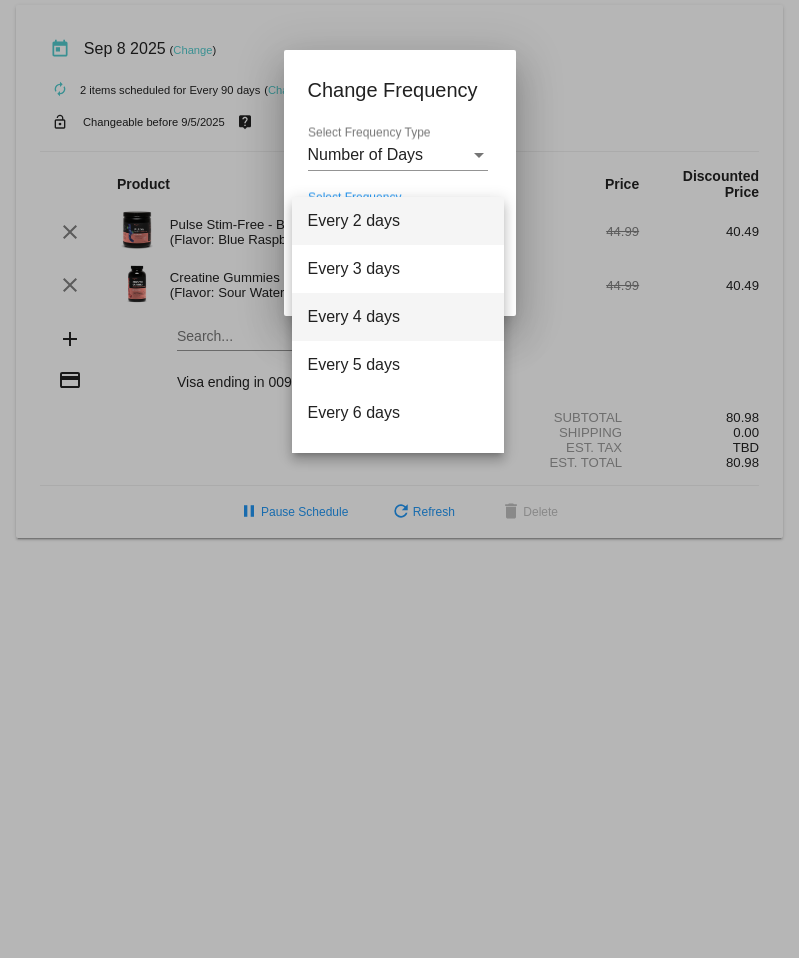 scroll, scrollTop: 80, scrollLeft: 0, axis: vertical 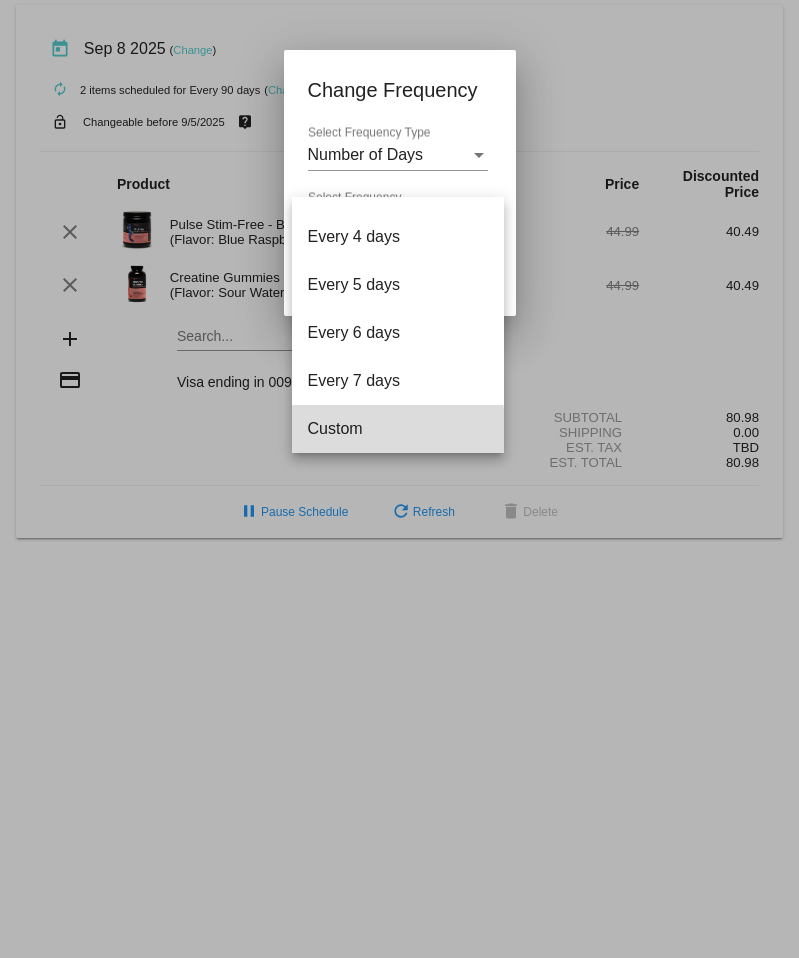 click on "Custom" at bounding box center [398, 429] 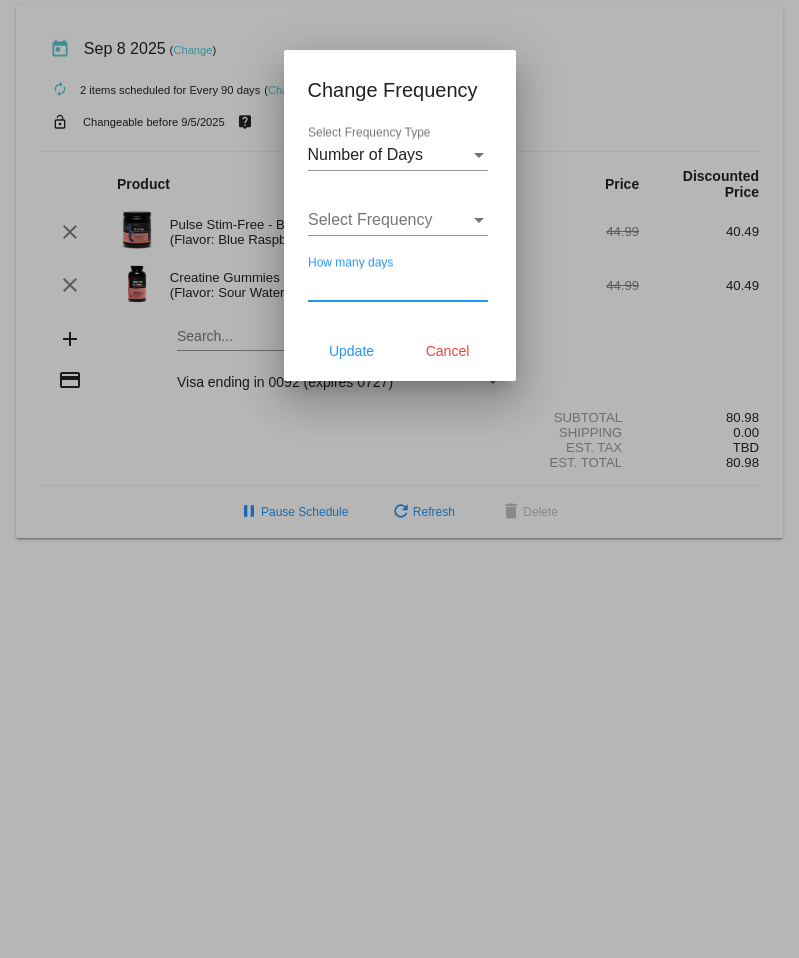 click on "How many days" at bounding box center (398, 285) 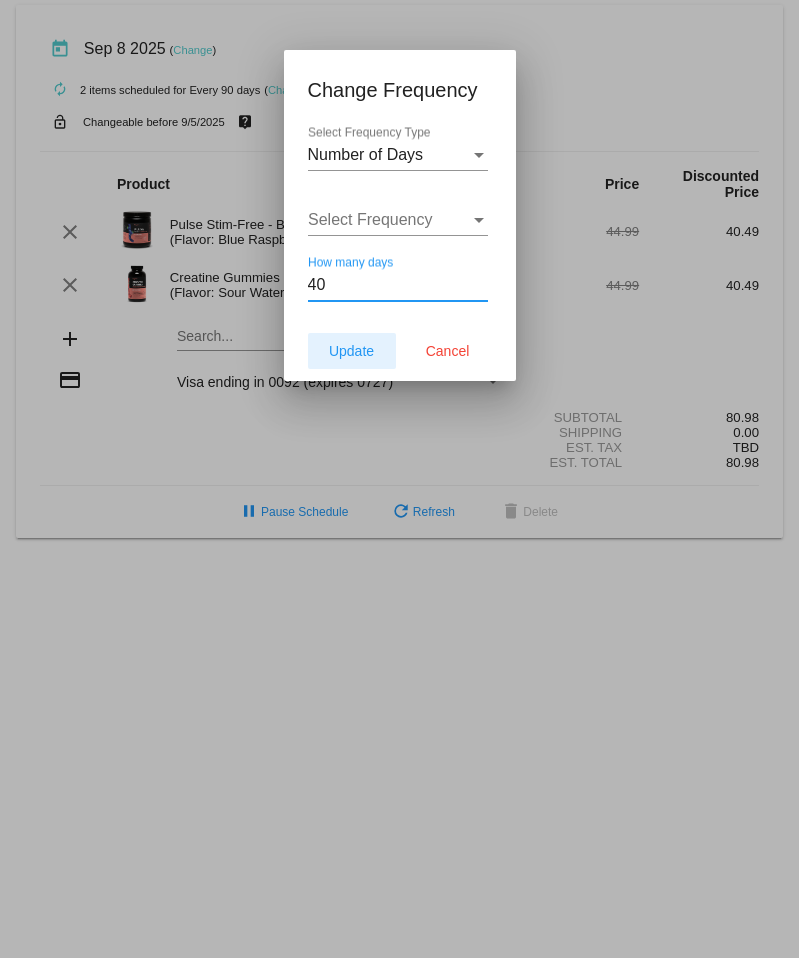 type on "40" 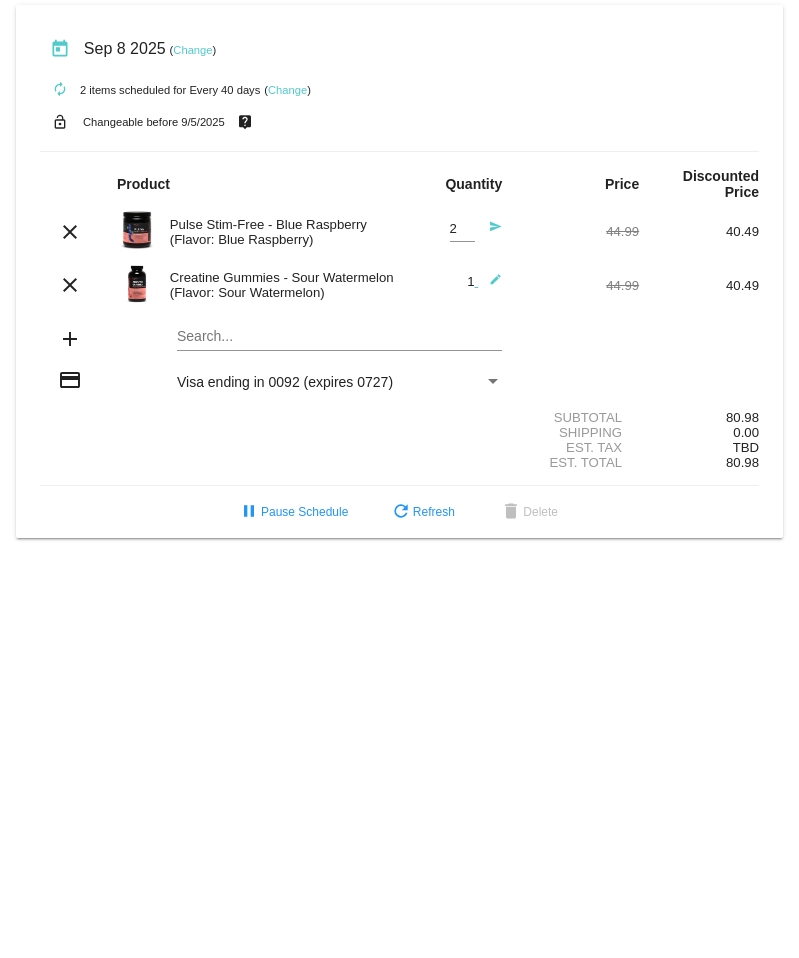 click on "Change" 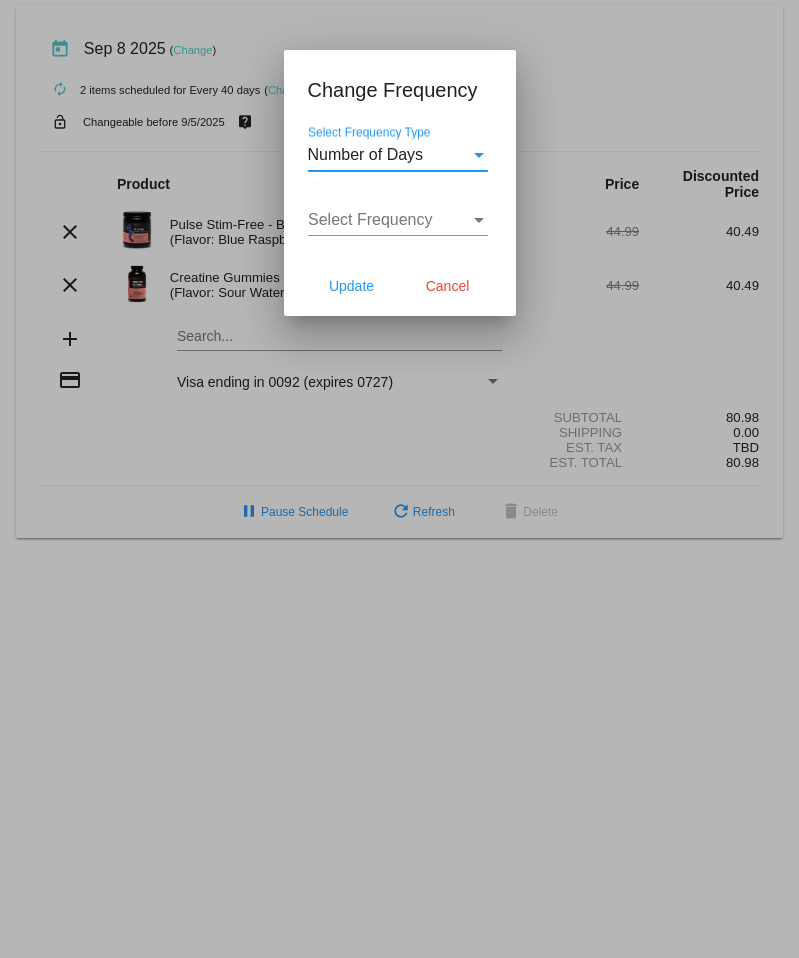 click on "Number of Days
Select Frequency Type" at bounding box center [398, 148] 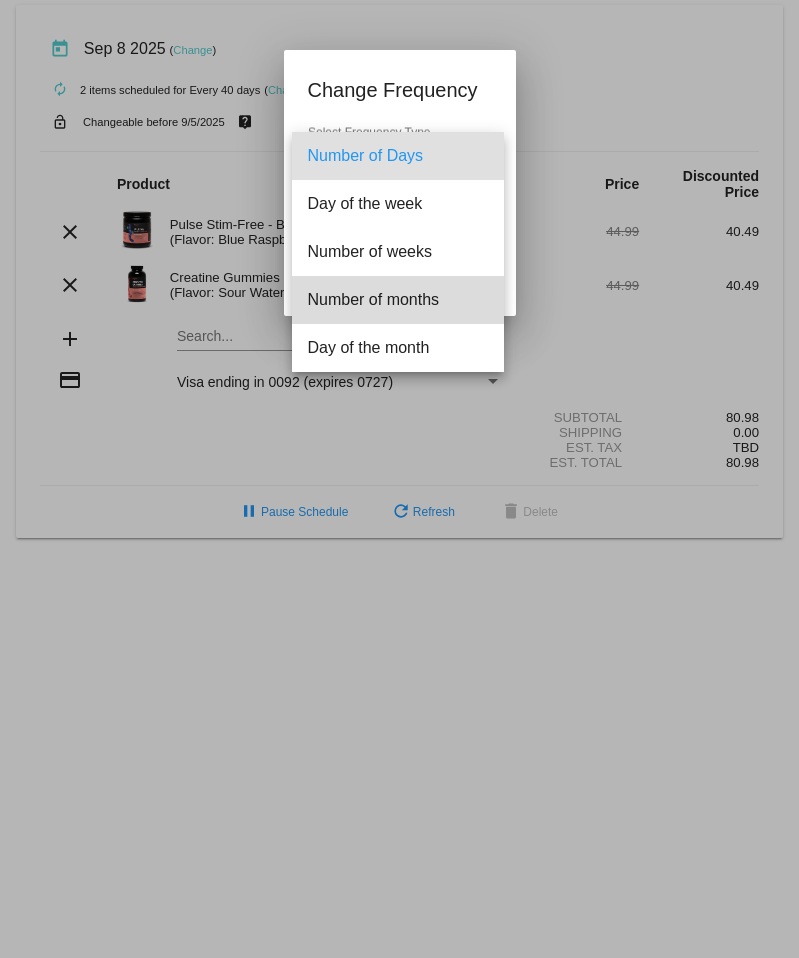click on "Number of months" at bounding box center [398, 300] 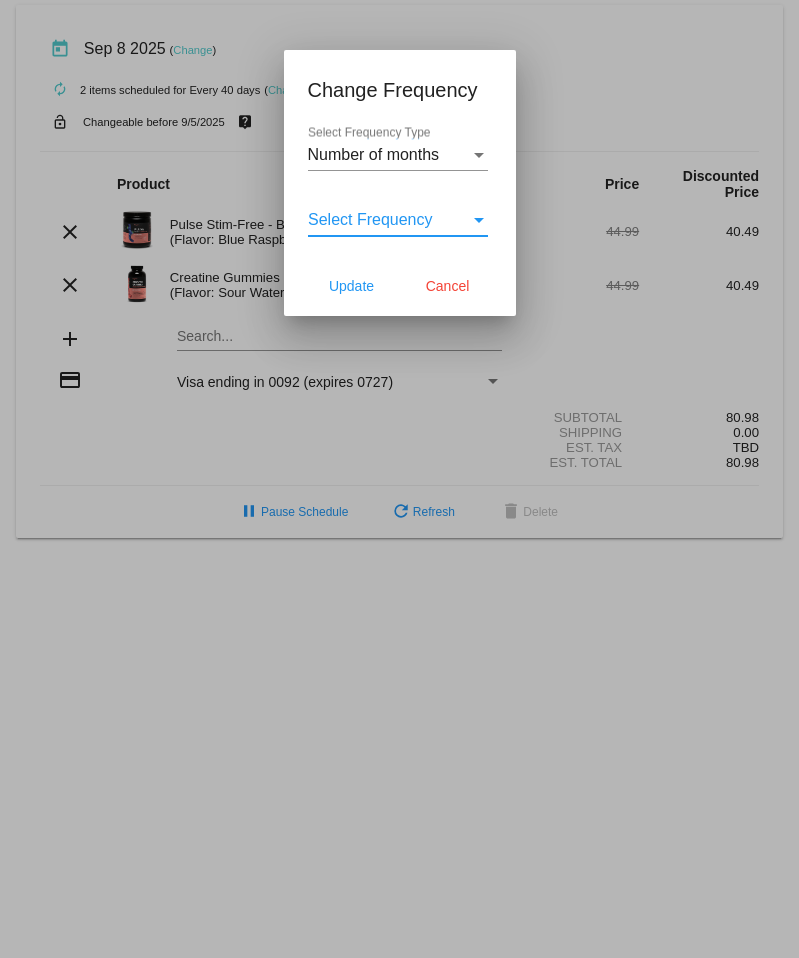 click on "Select Frequency" at bounding box center [370, 219] 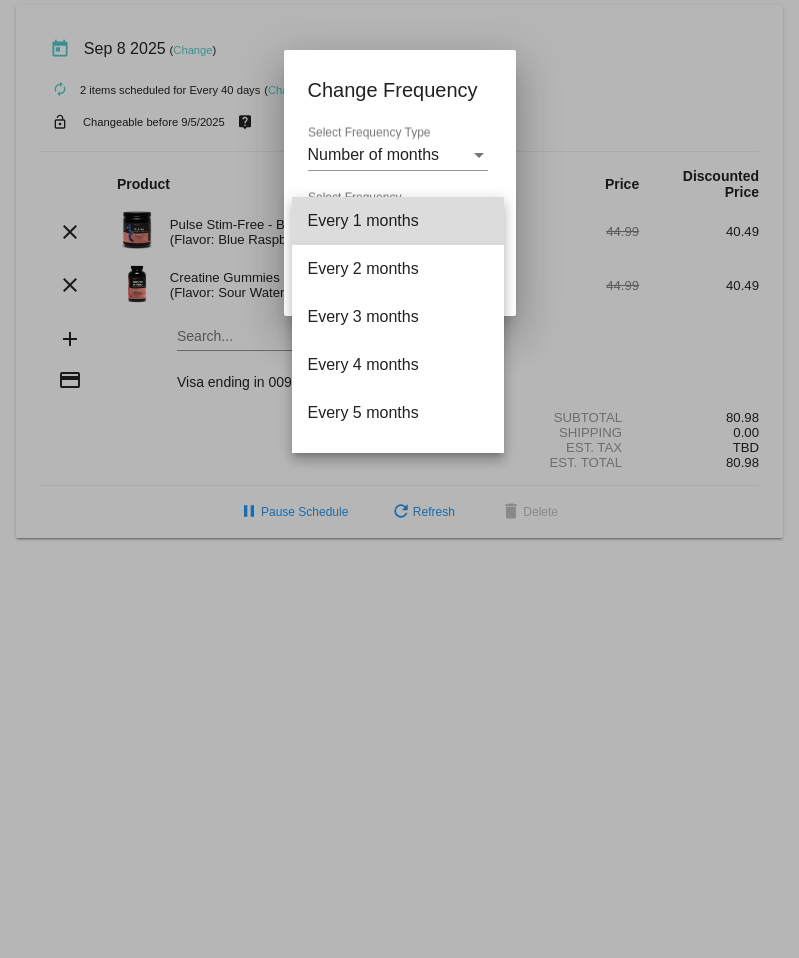 click on "Every 1 months" at bounding box center (398, 221) 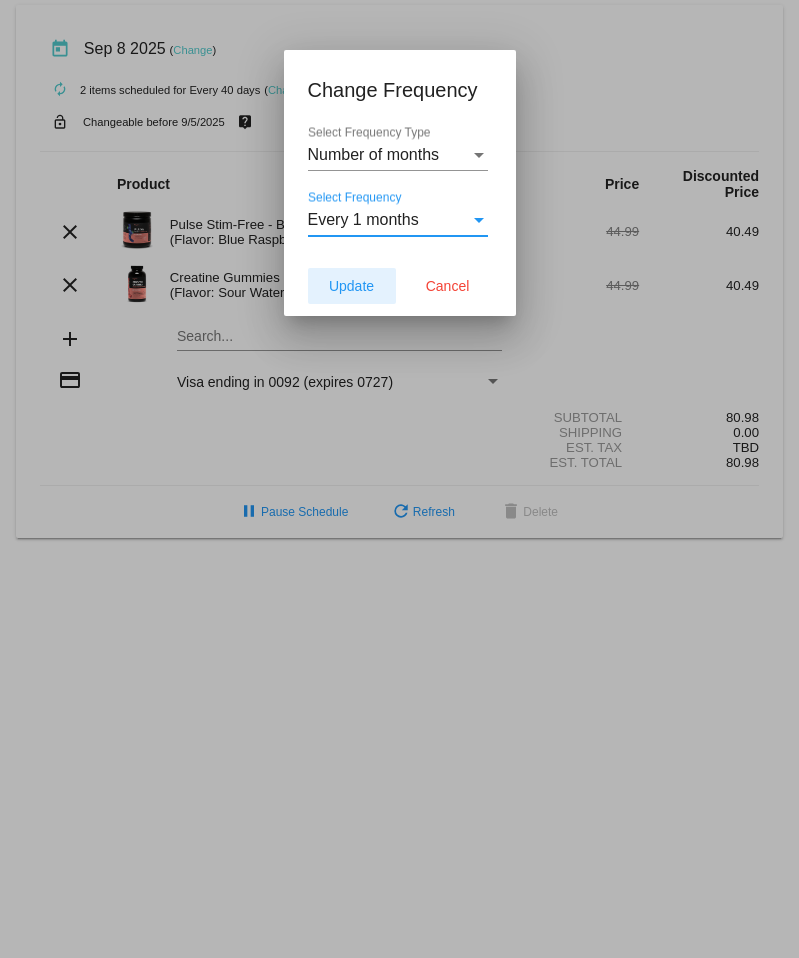 click on "Update" 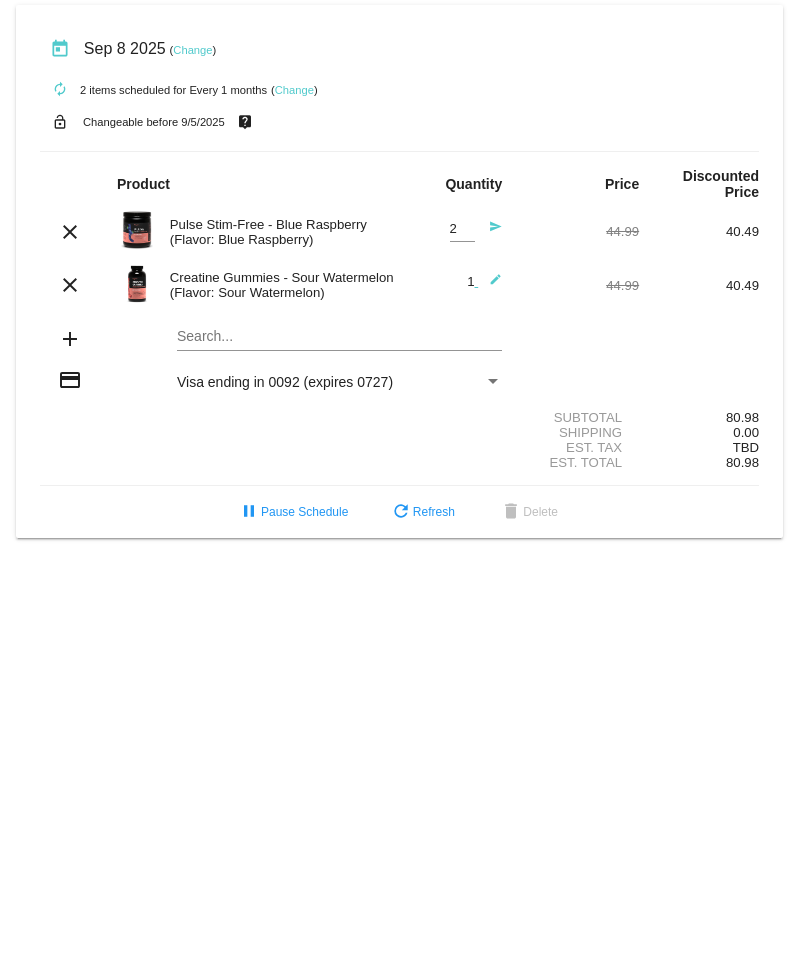 click on "Change" 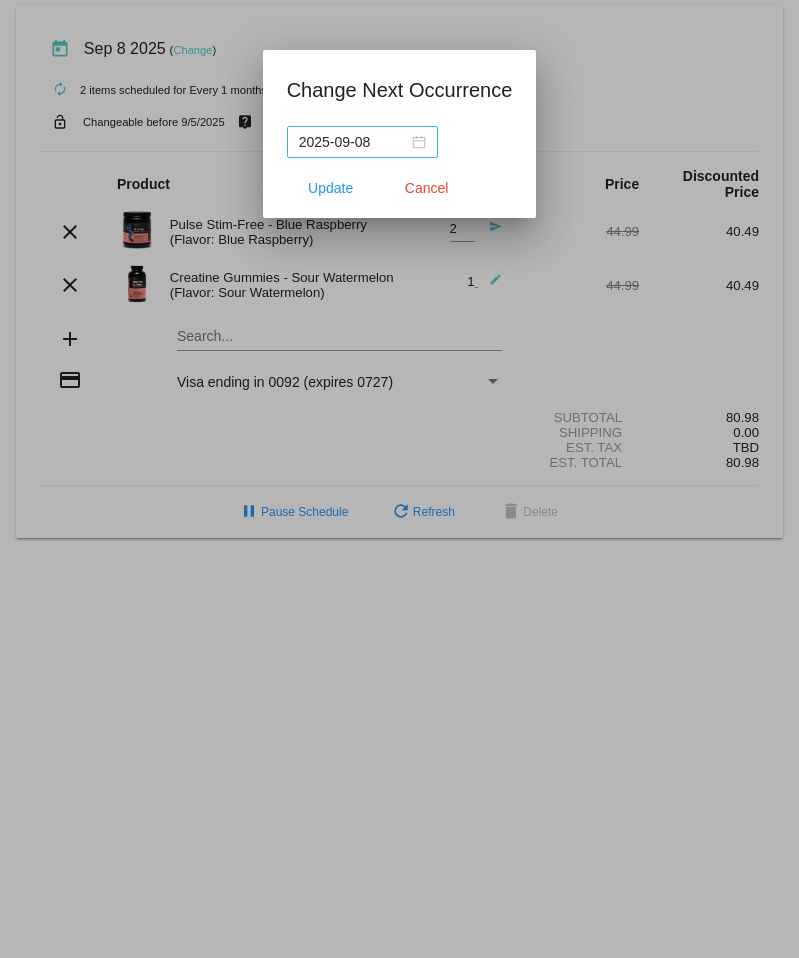 click on "2025-09-08" at bounding box center (362, 142) 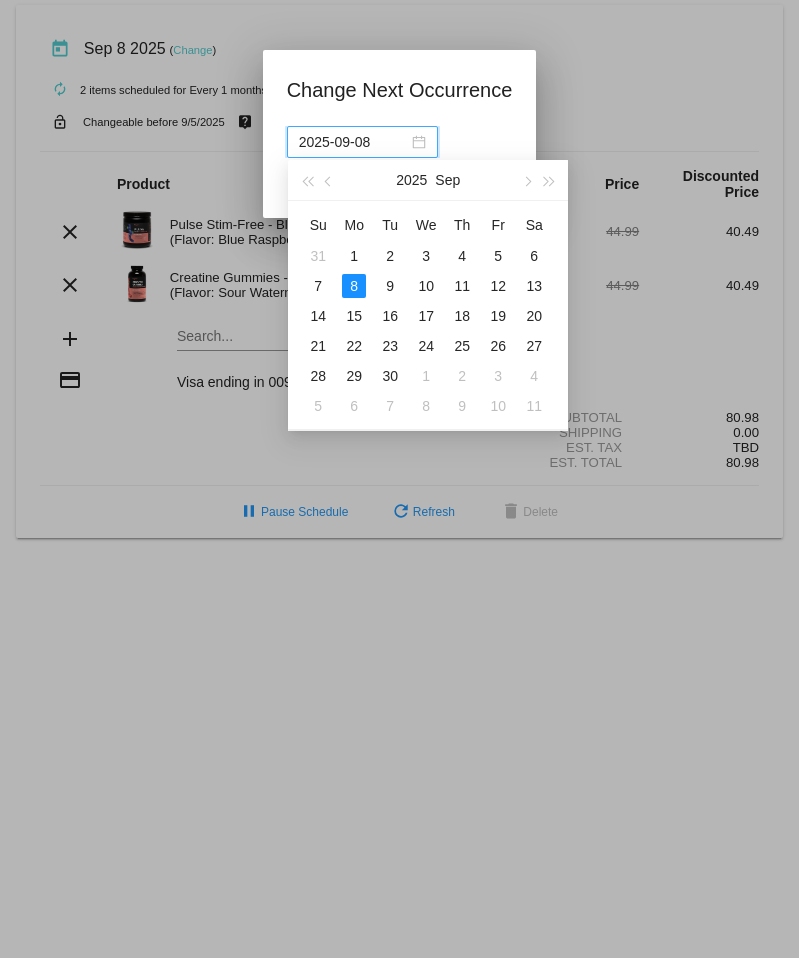 click on "2025-09-08" at bounding box center [353, 142] 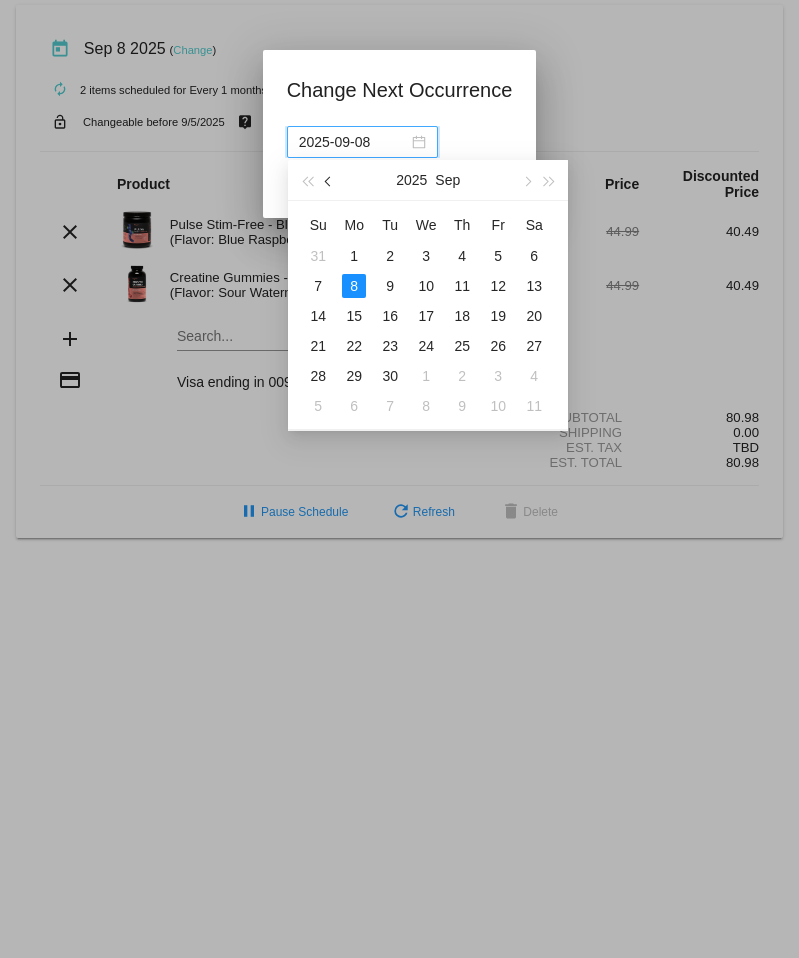 click at bounding box center (330, 182) 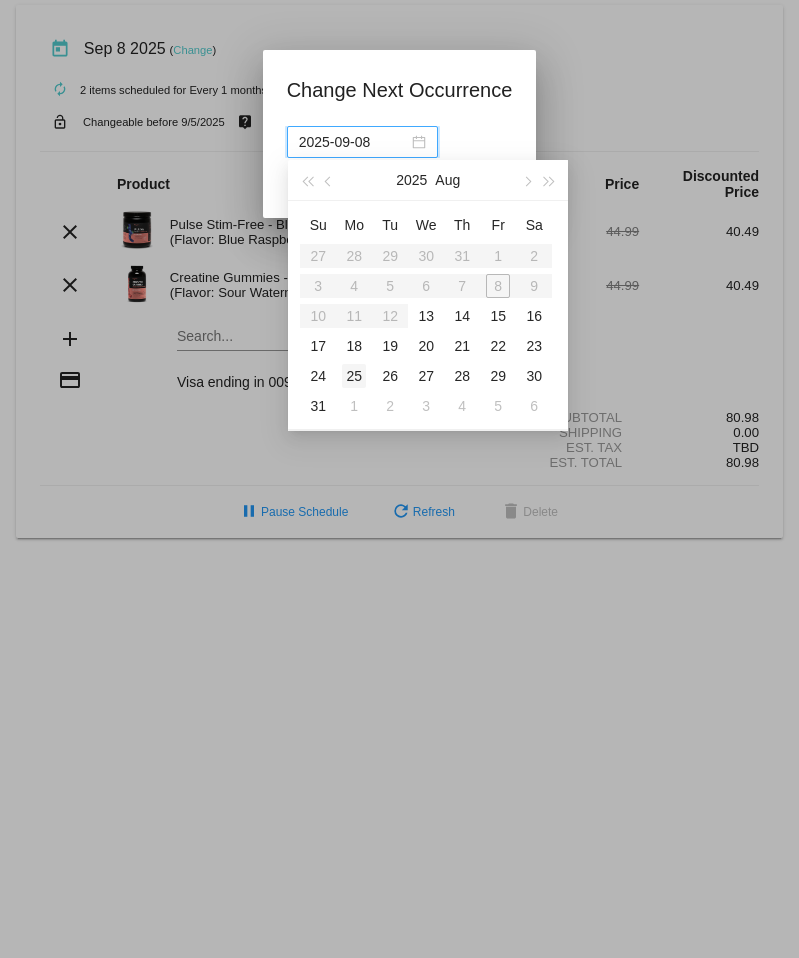 click on "25" at bounding box center [354, 376] 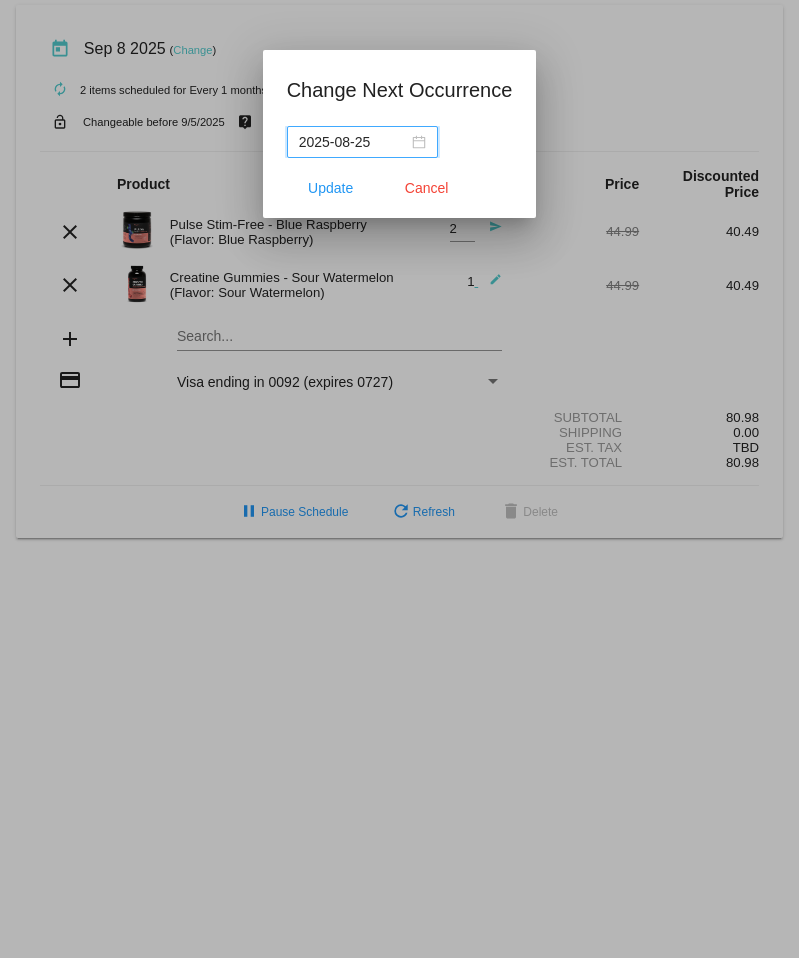 click on "2025-08-25" at bounding box center (353, 142) 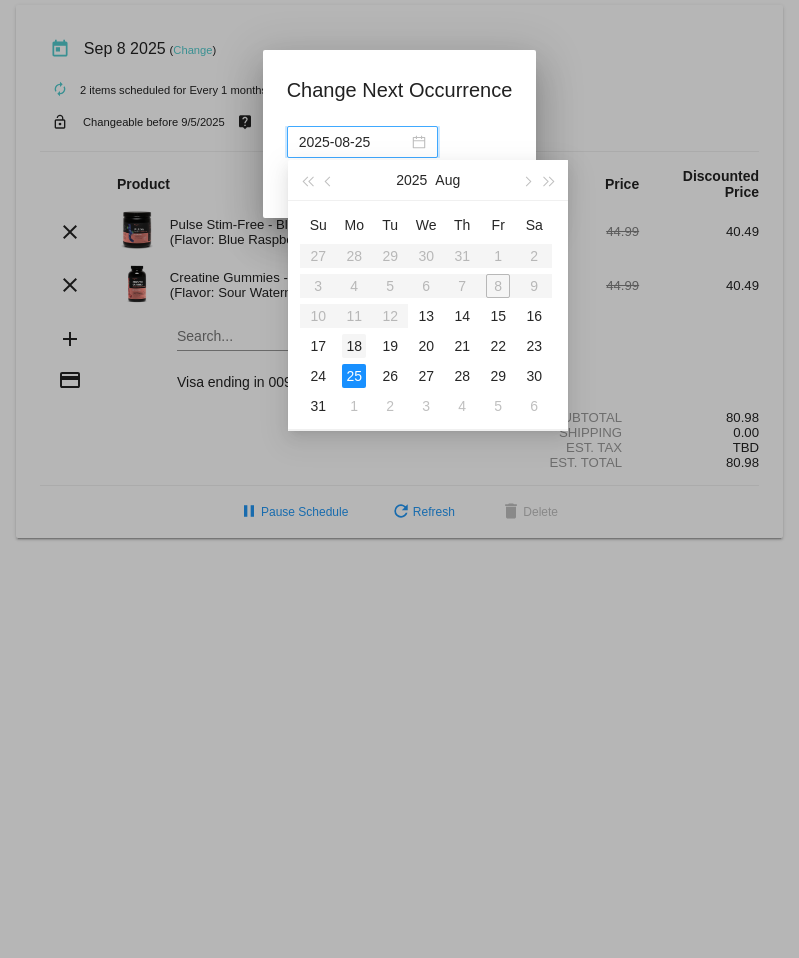 click on "18" at bounding box center [354, 346] 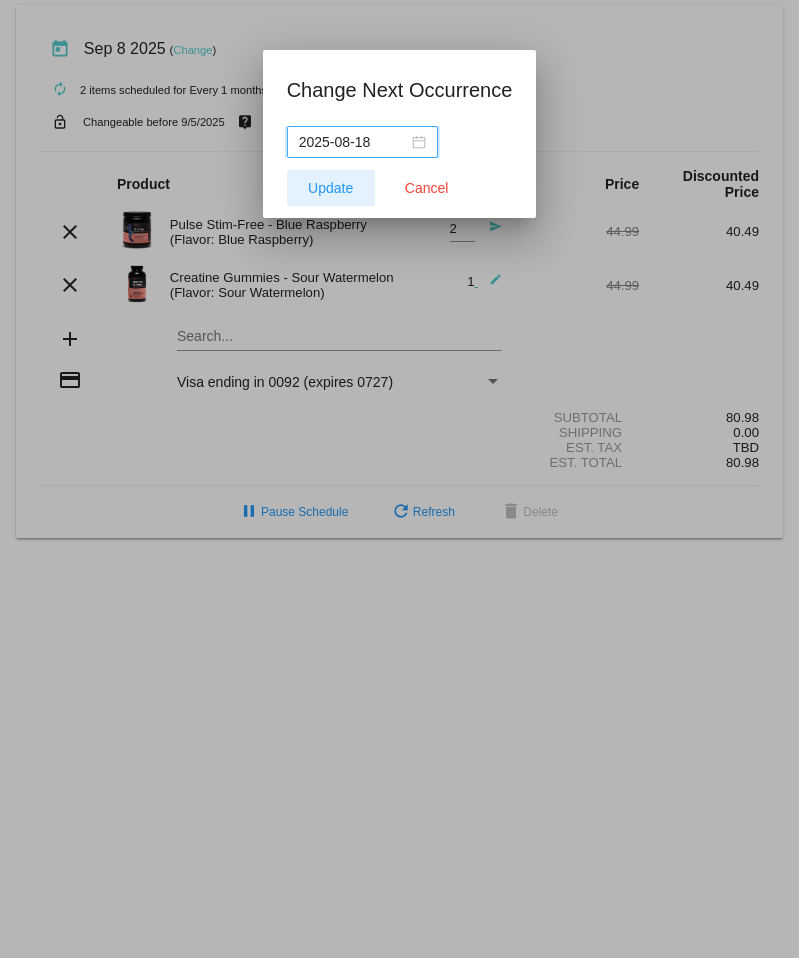 click on "Update" 